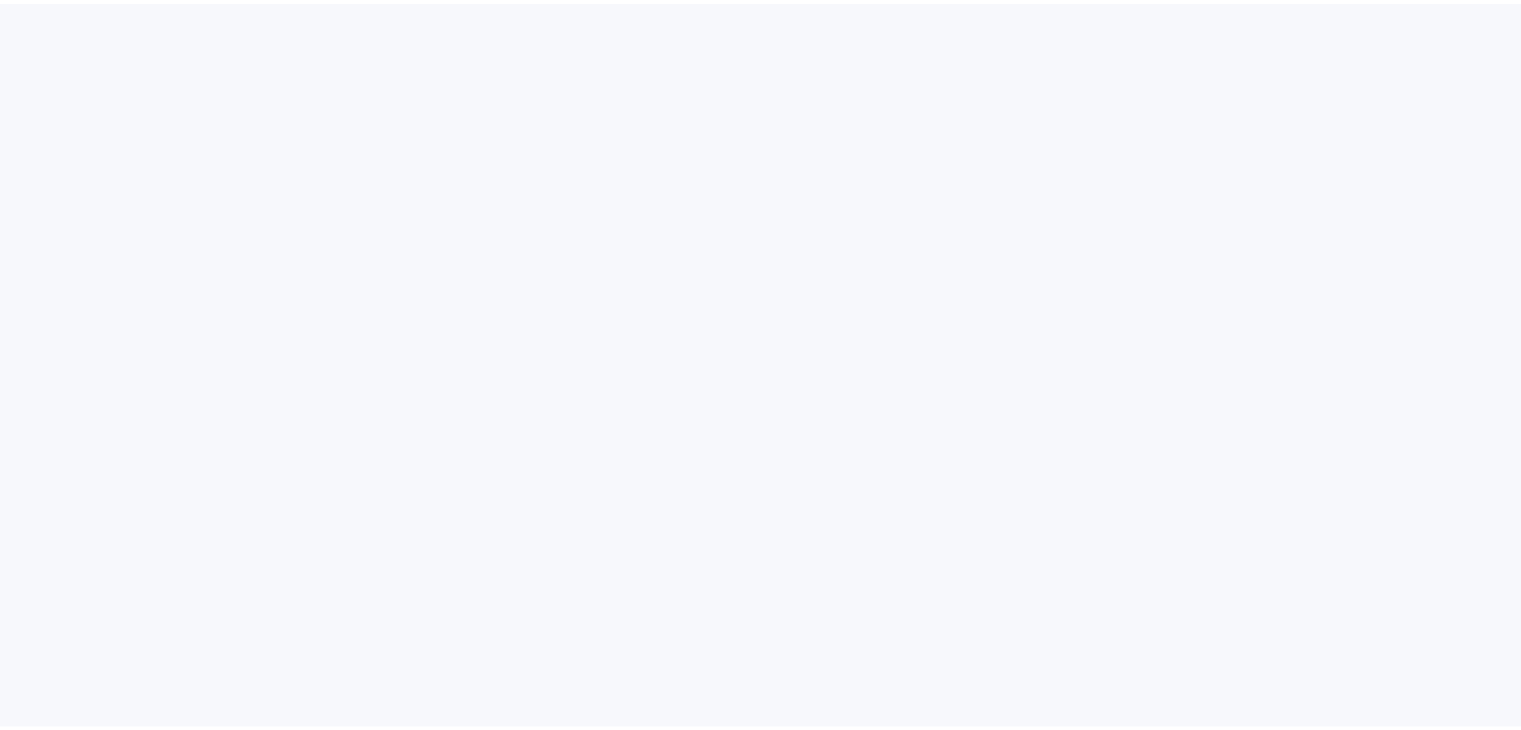 scroll, scrollTop: 0, scrollLeft: 0, axis: both 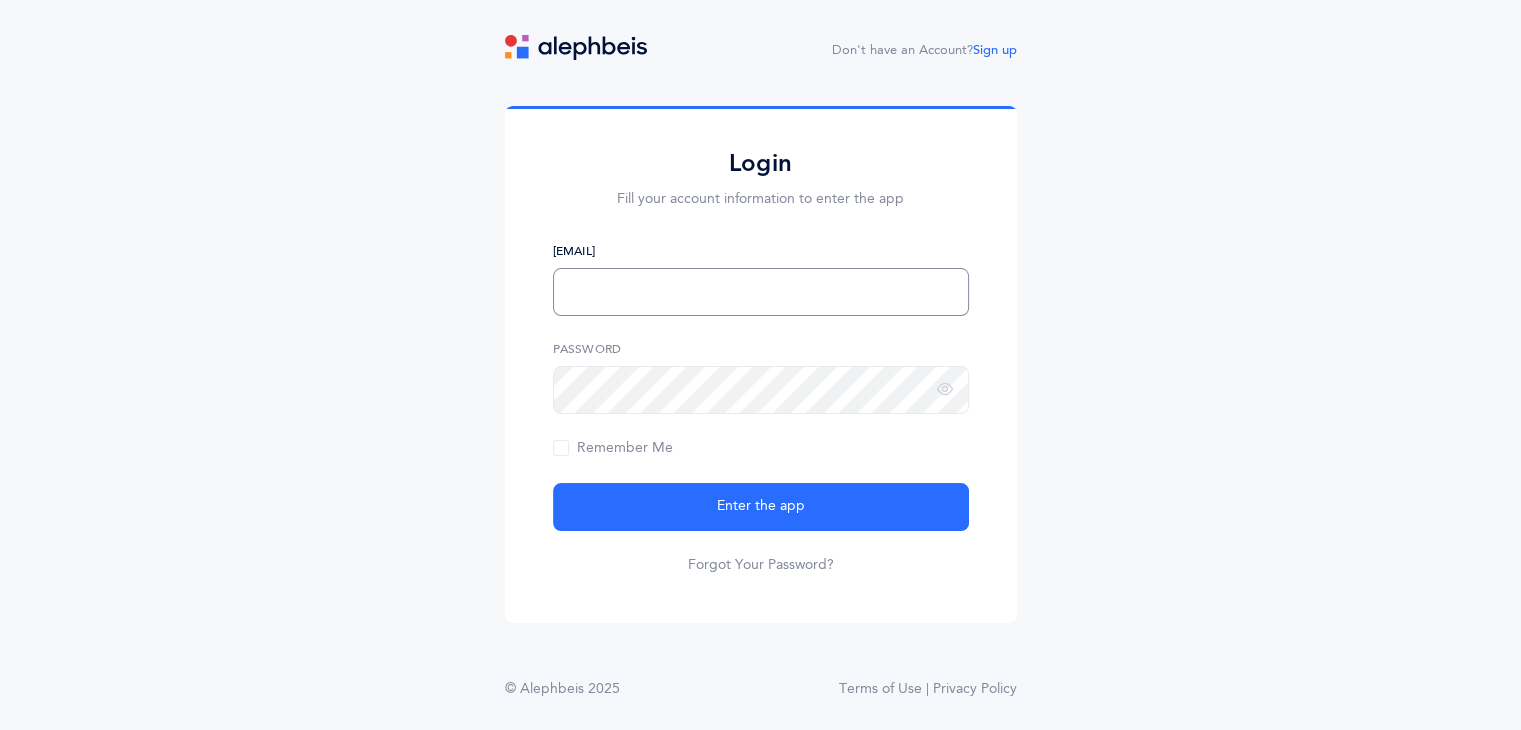 click at bounding box center [761, 292] 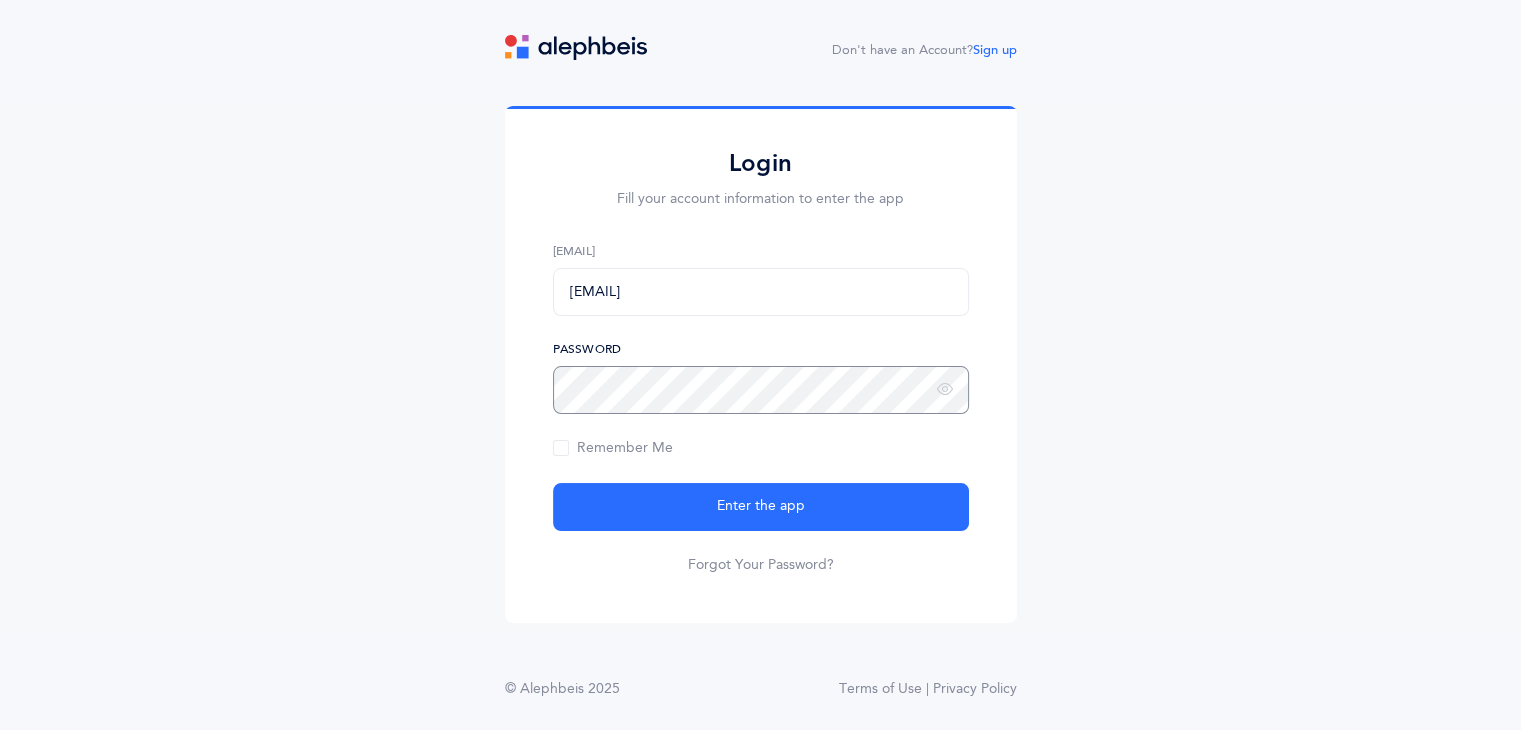click on "Enter the app" at bounding box center (761, 507) 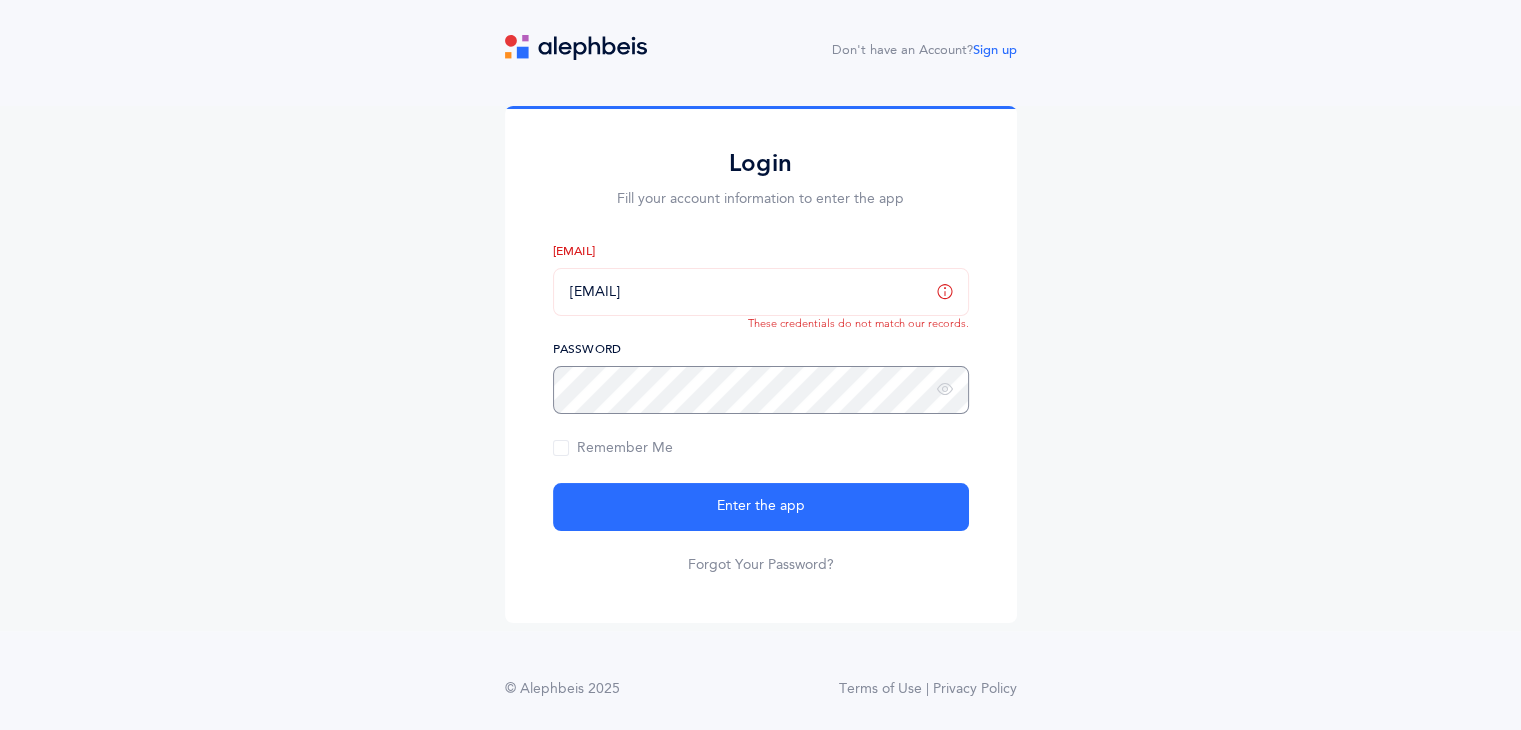 click on "Enter the app" at bounding box center (761, 507) 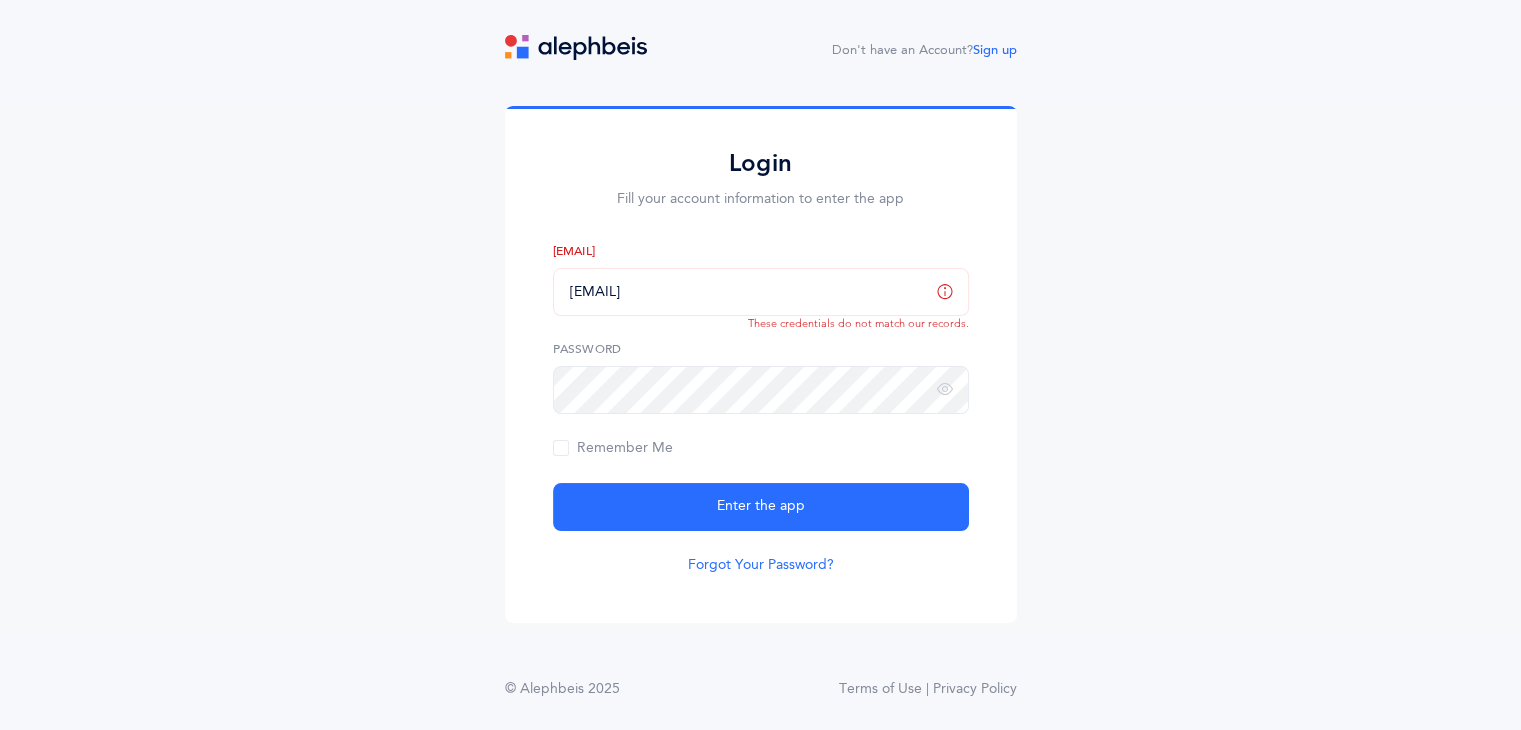 click on "Forgot Your Password?" at bounding box center [761, 565] 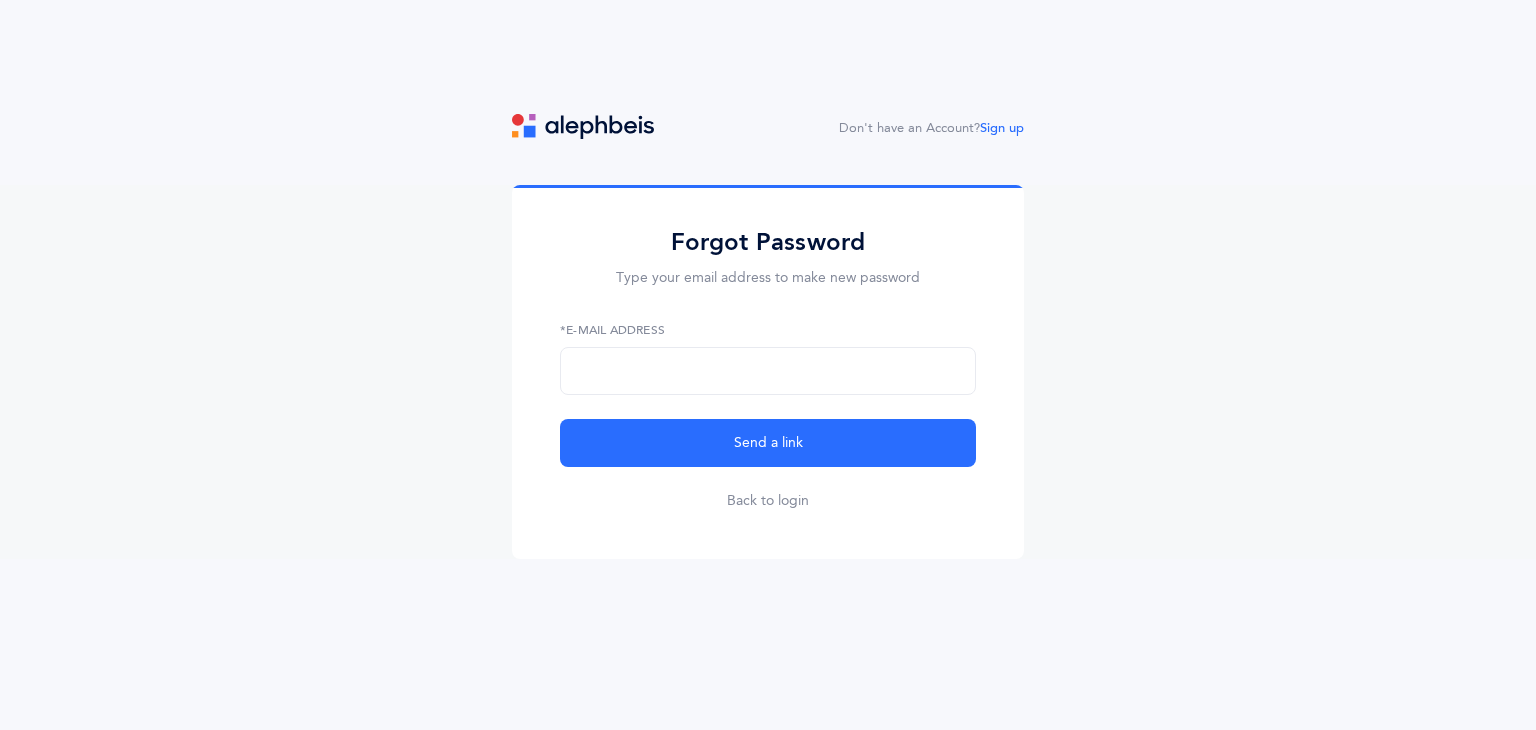 scroll, scrollTop: 0, scrollLeft: 0, axis: both 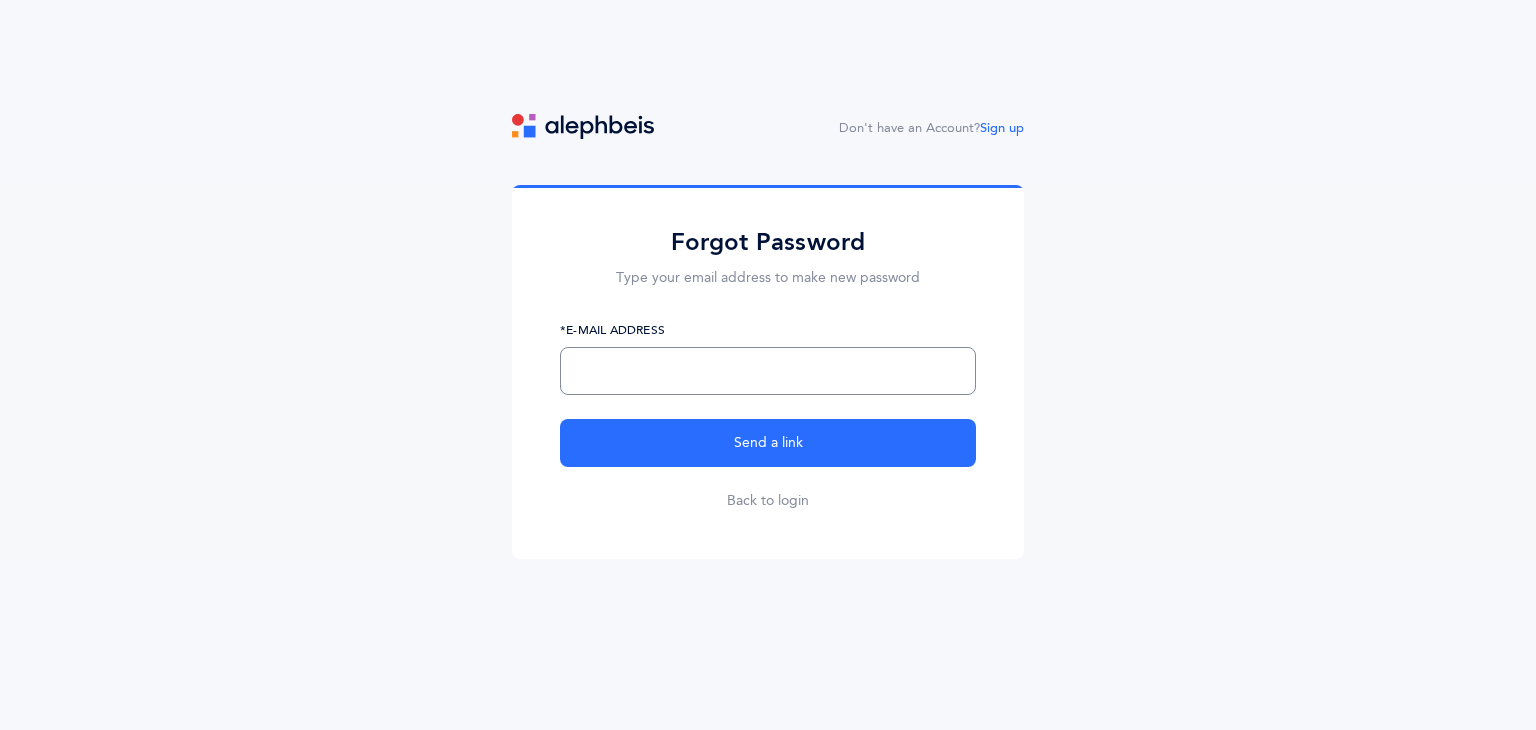 click at bounding box center (768, 371) 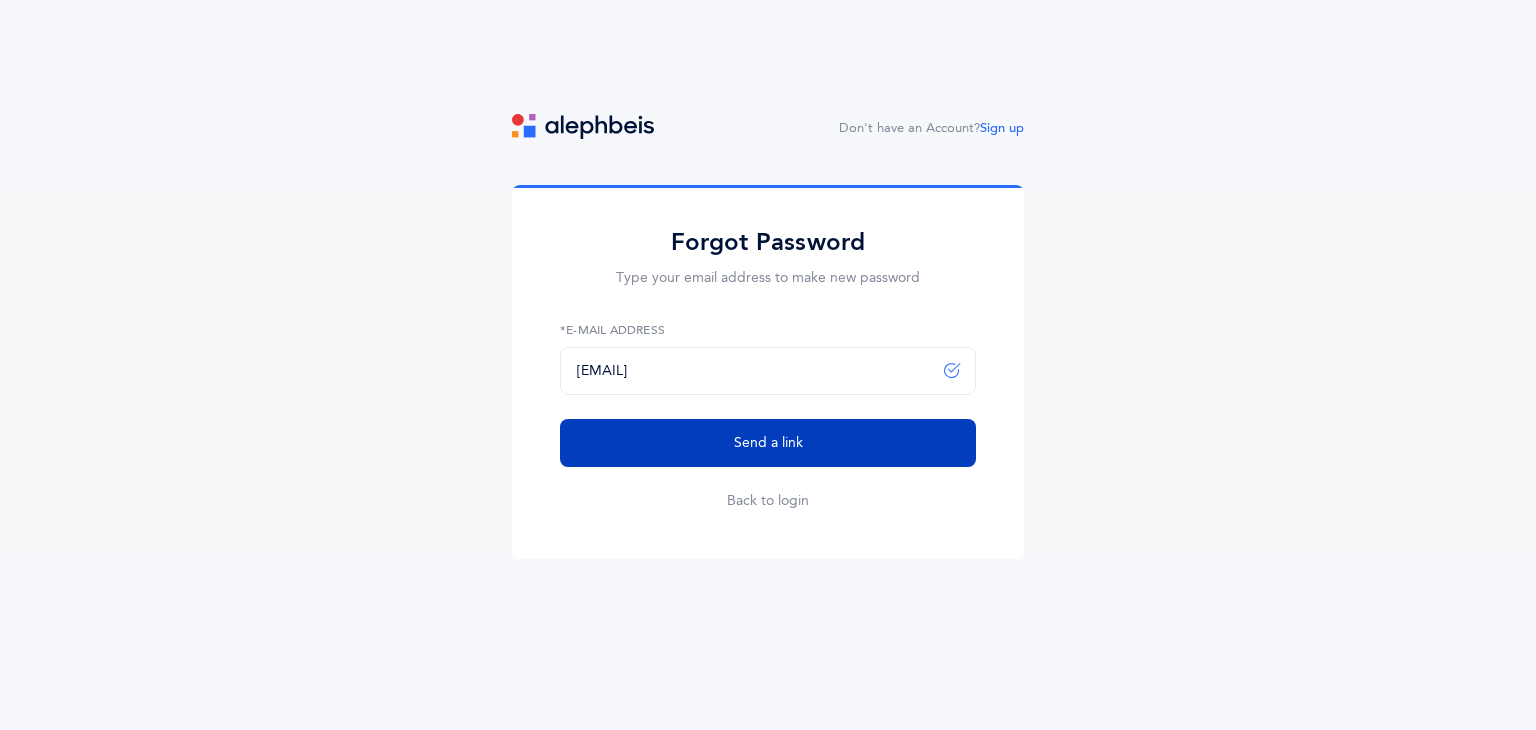 click on "Send a link" at bounding box center [768, 443] 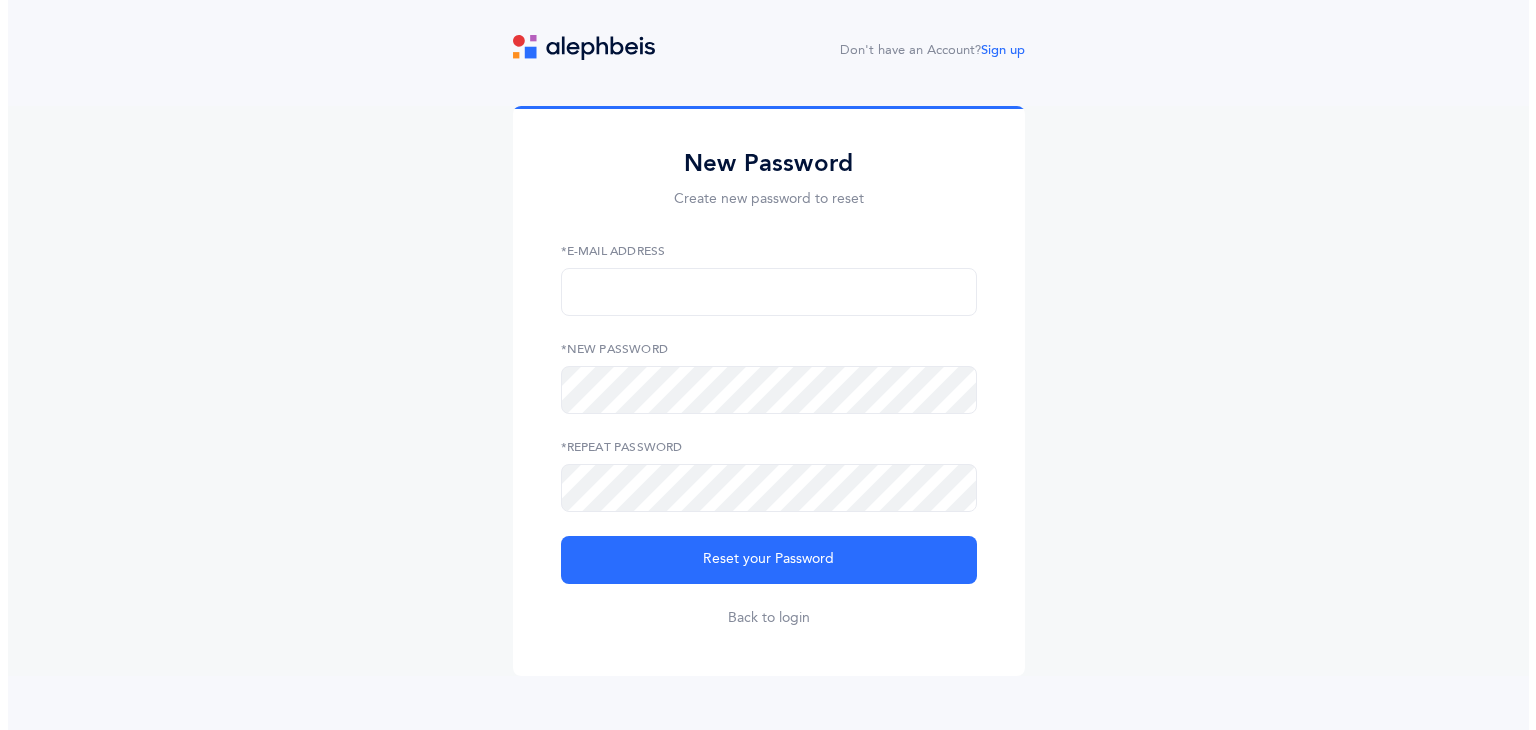scroll, scrollTop: 0, scrollLeft: 0, axis: both 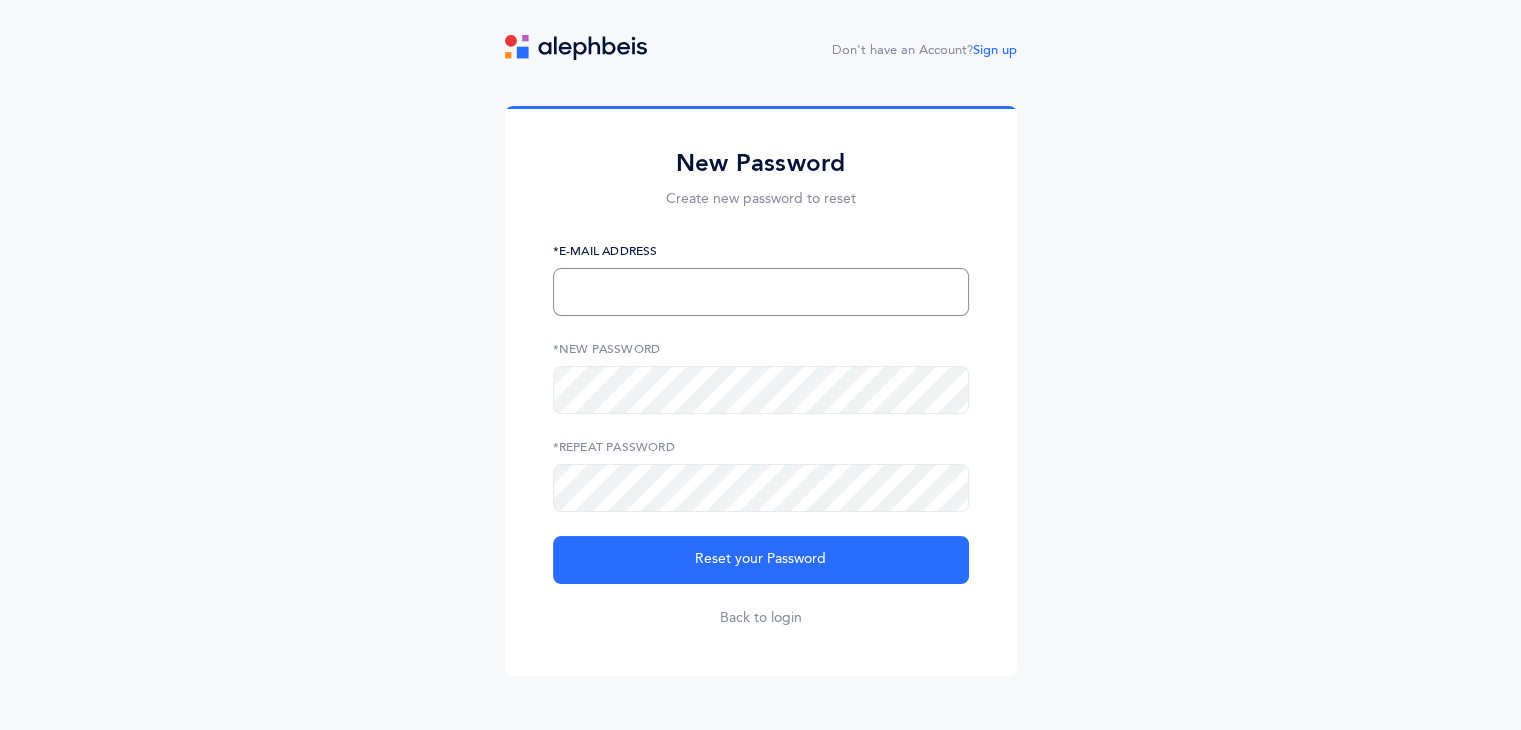 click at bounding box center (761, 292) 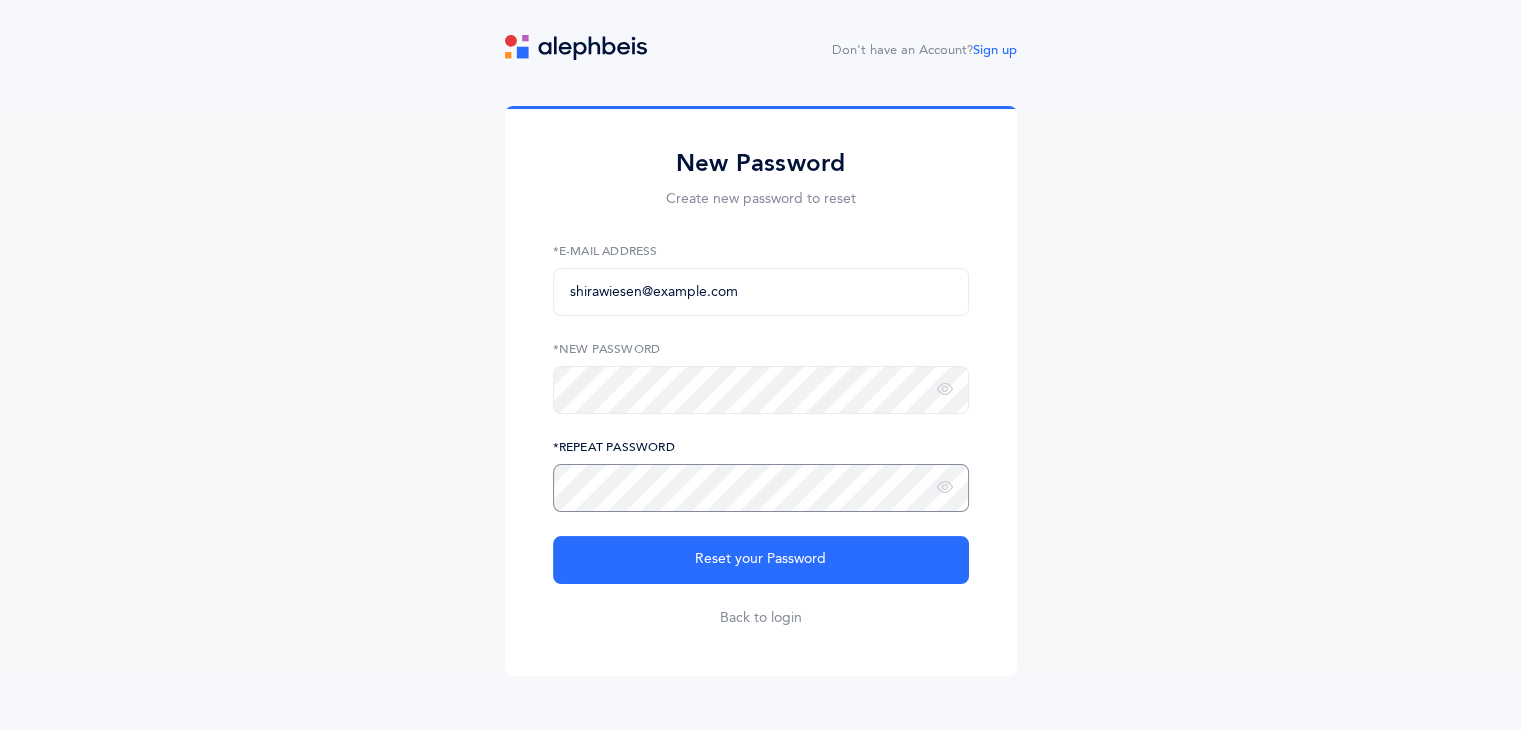 click on "Reset your Password" at bounding box center [761, 560] 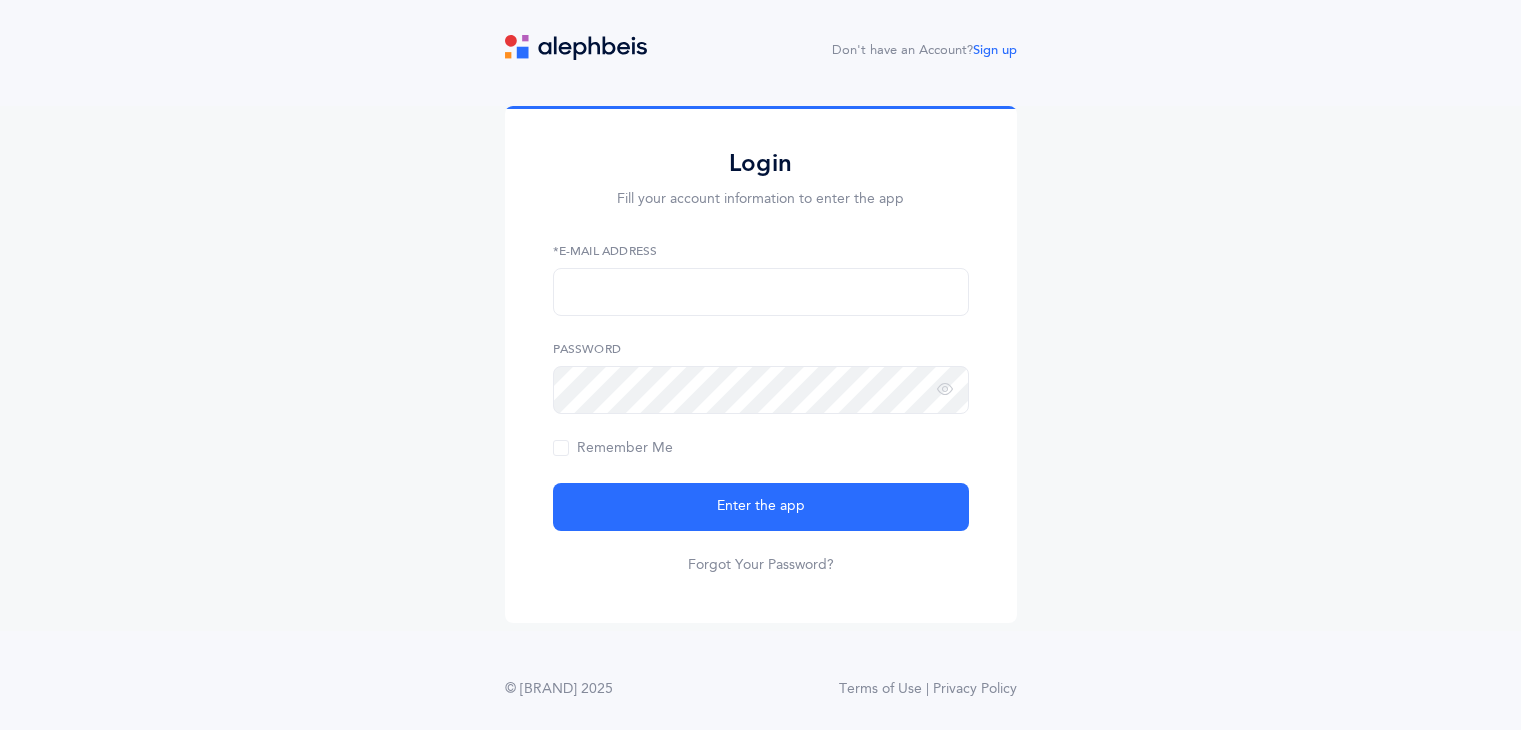 scroll, scrollTop: 0, scrollLeft: 0, axis: both 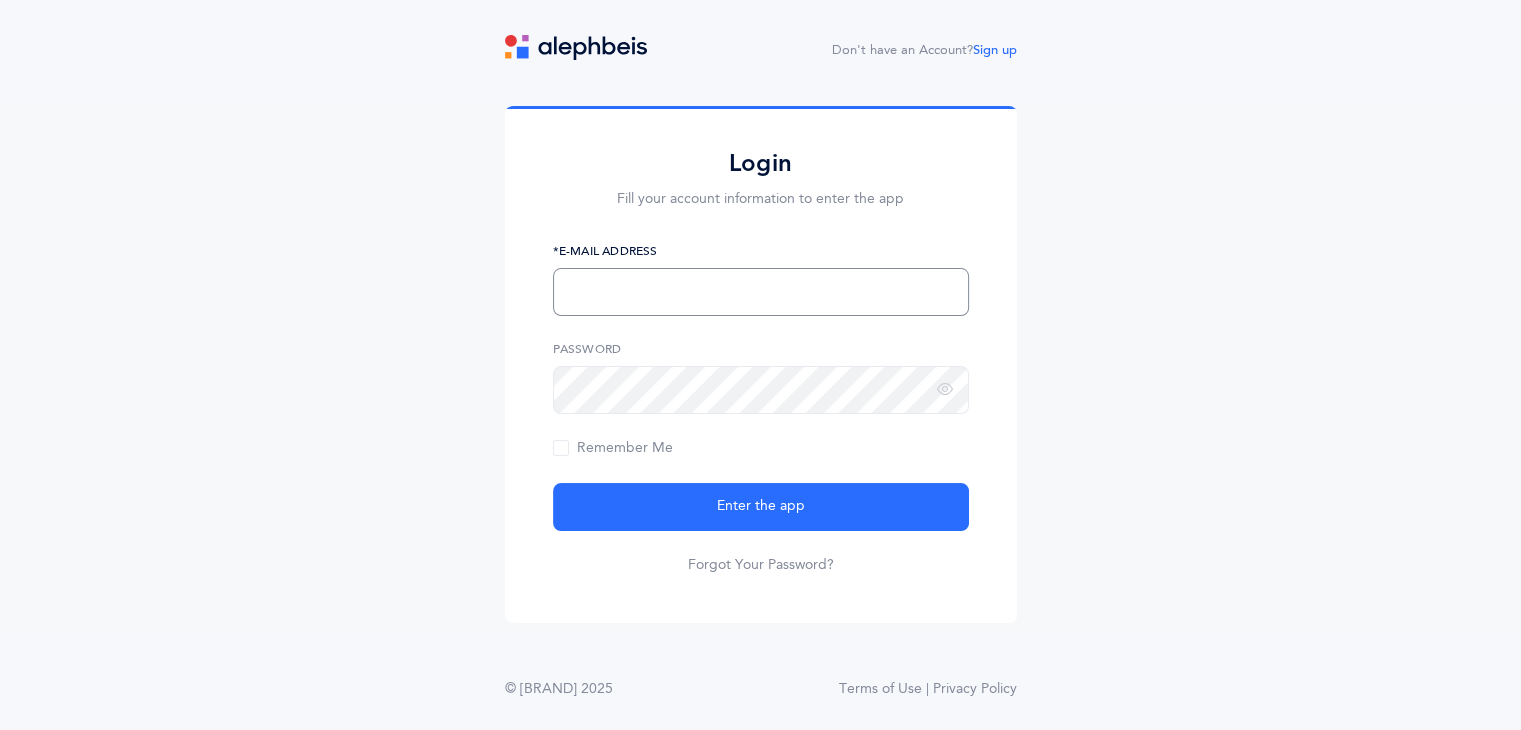 click at bounding box center (761, 292) 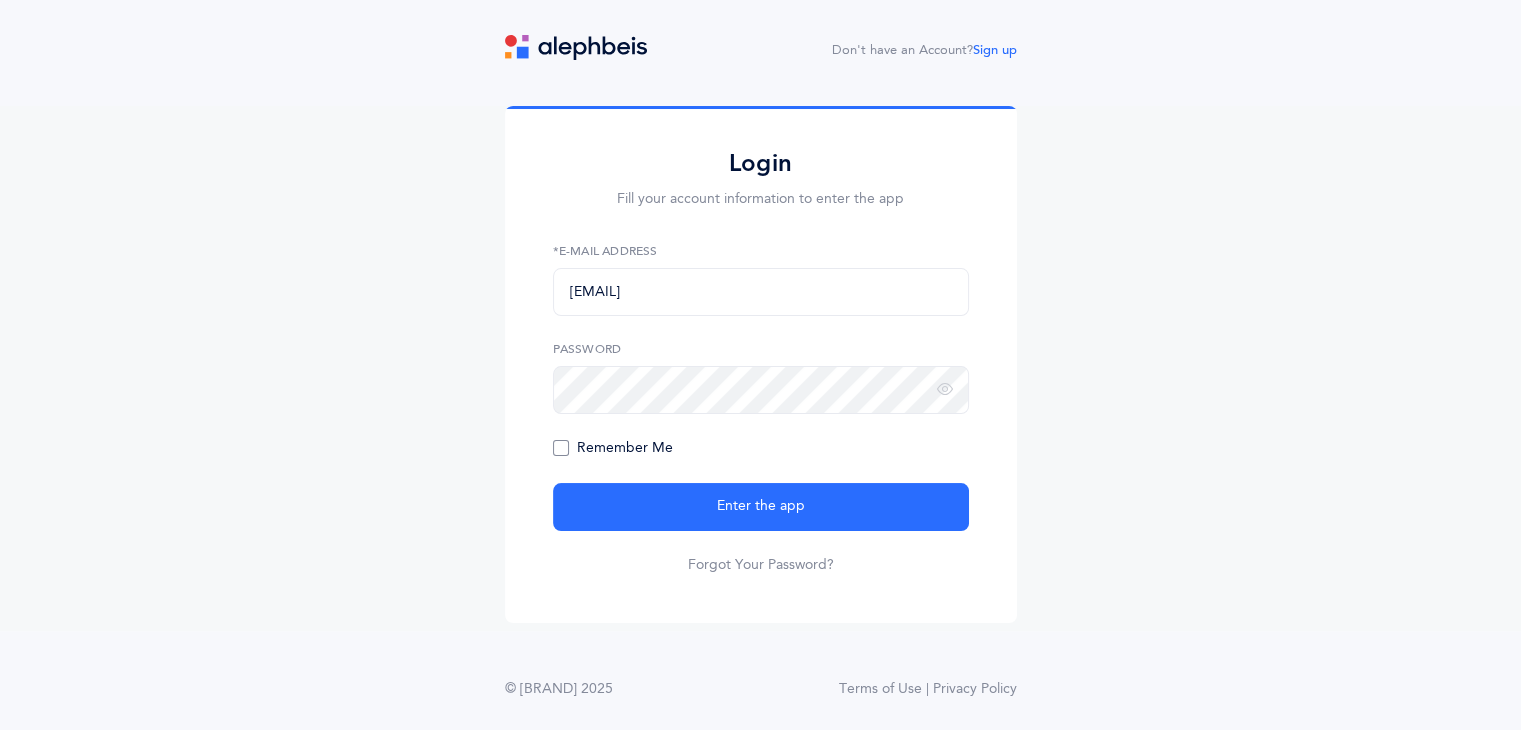 click on "Remember Me" at bounding box center [613, 448] 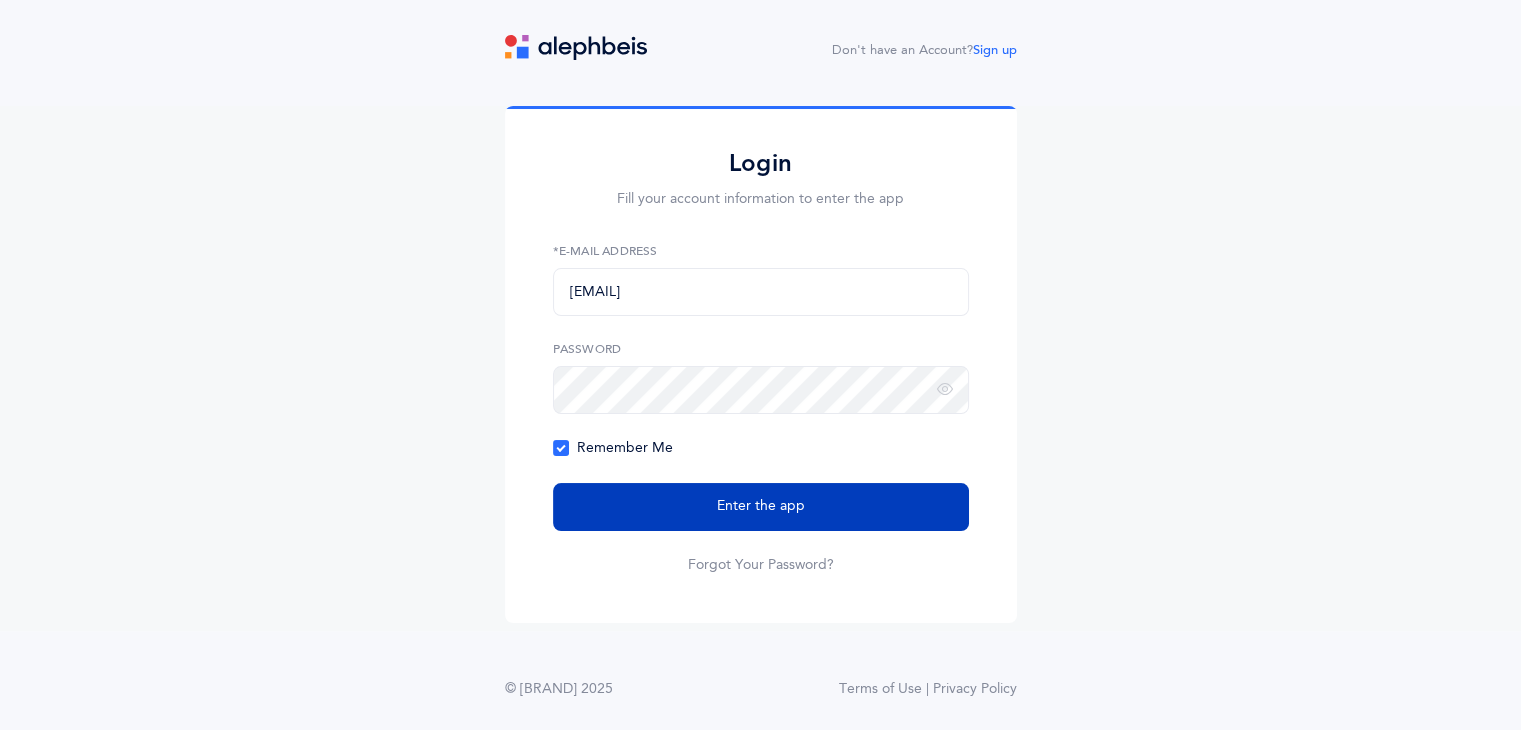 click on "Enter the app" at bounding box center [761, 507] 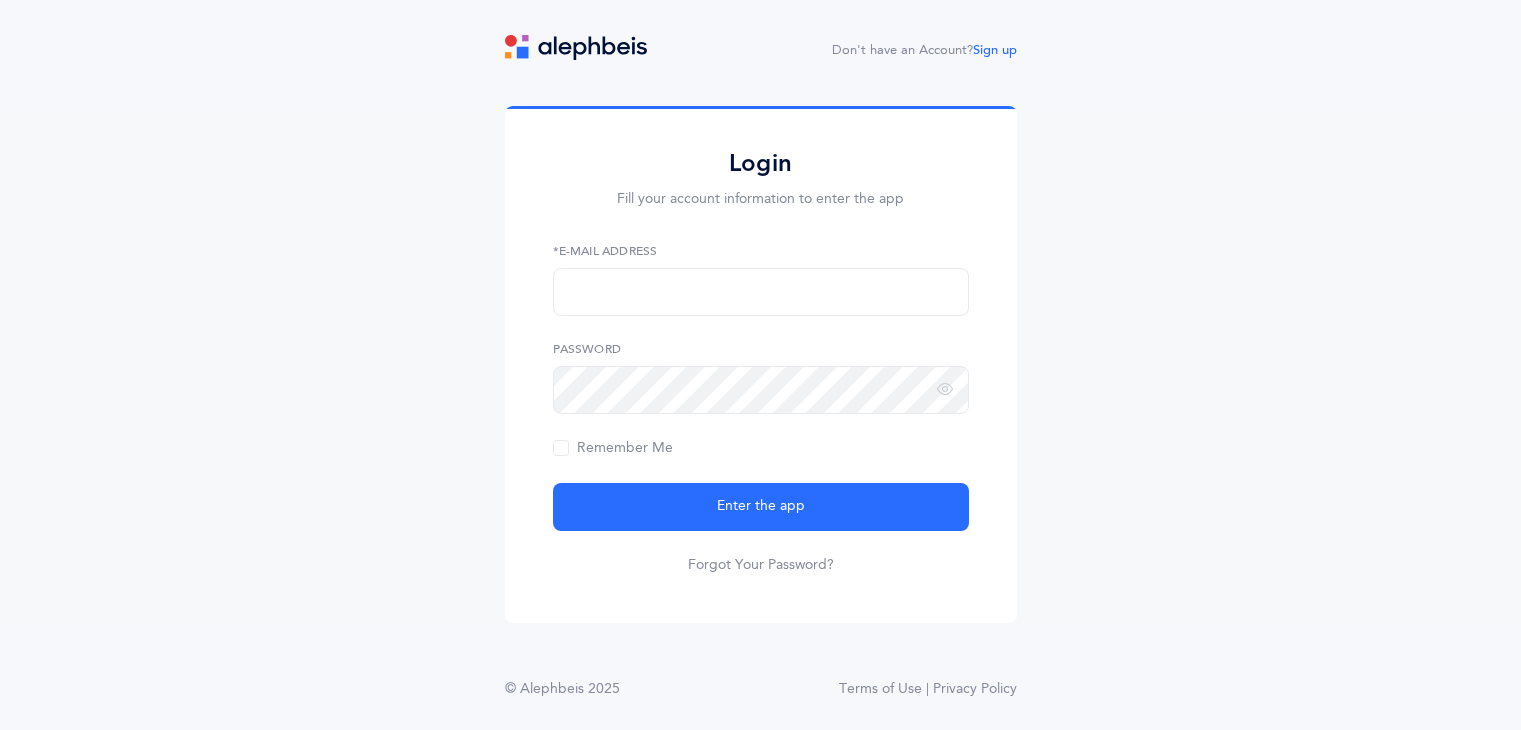 scroll, scrollTop: 0, scrollLeft: 0, axis: both 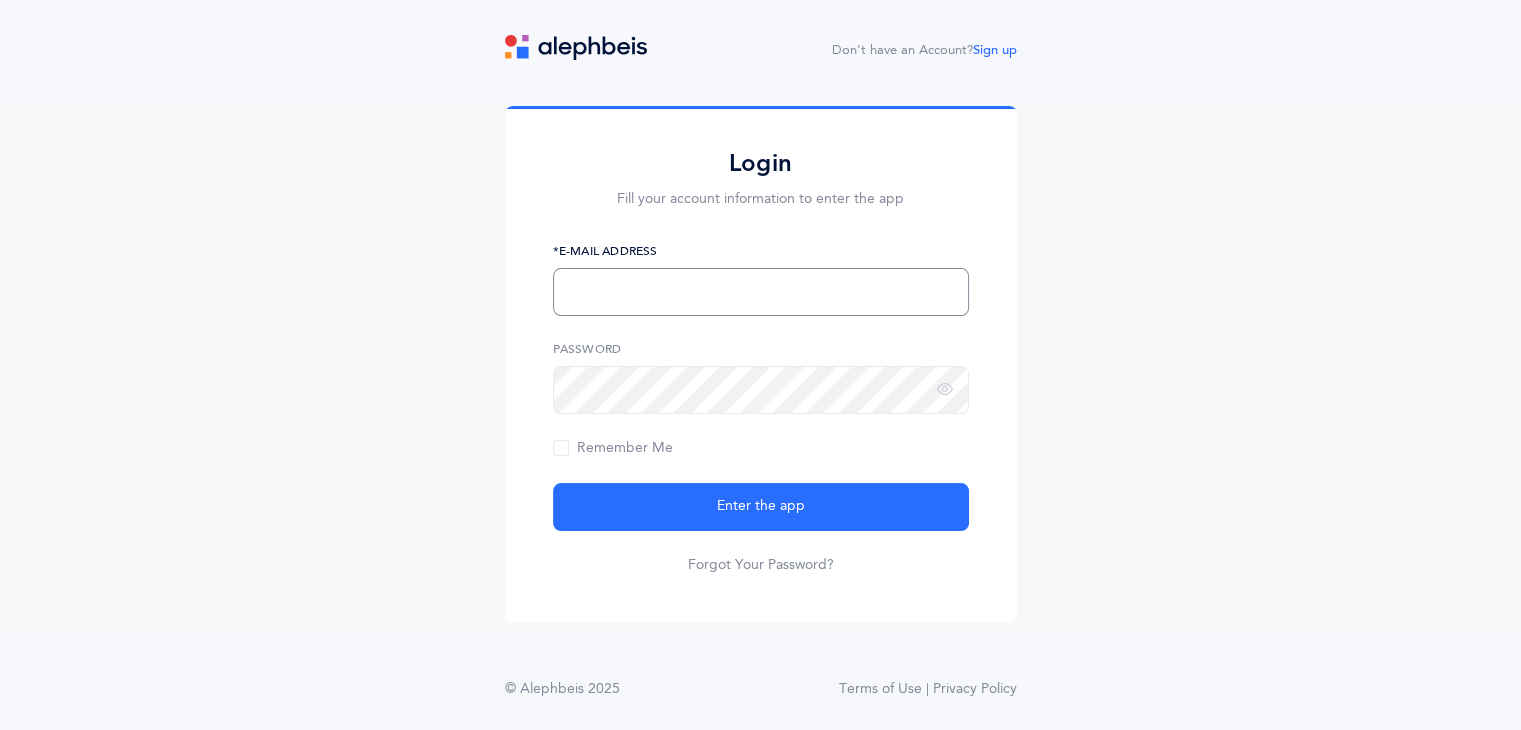 click at bounding box center [761, 292] 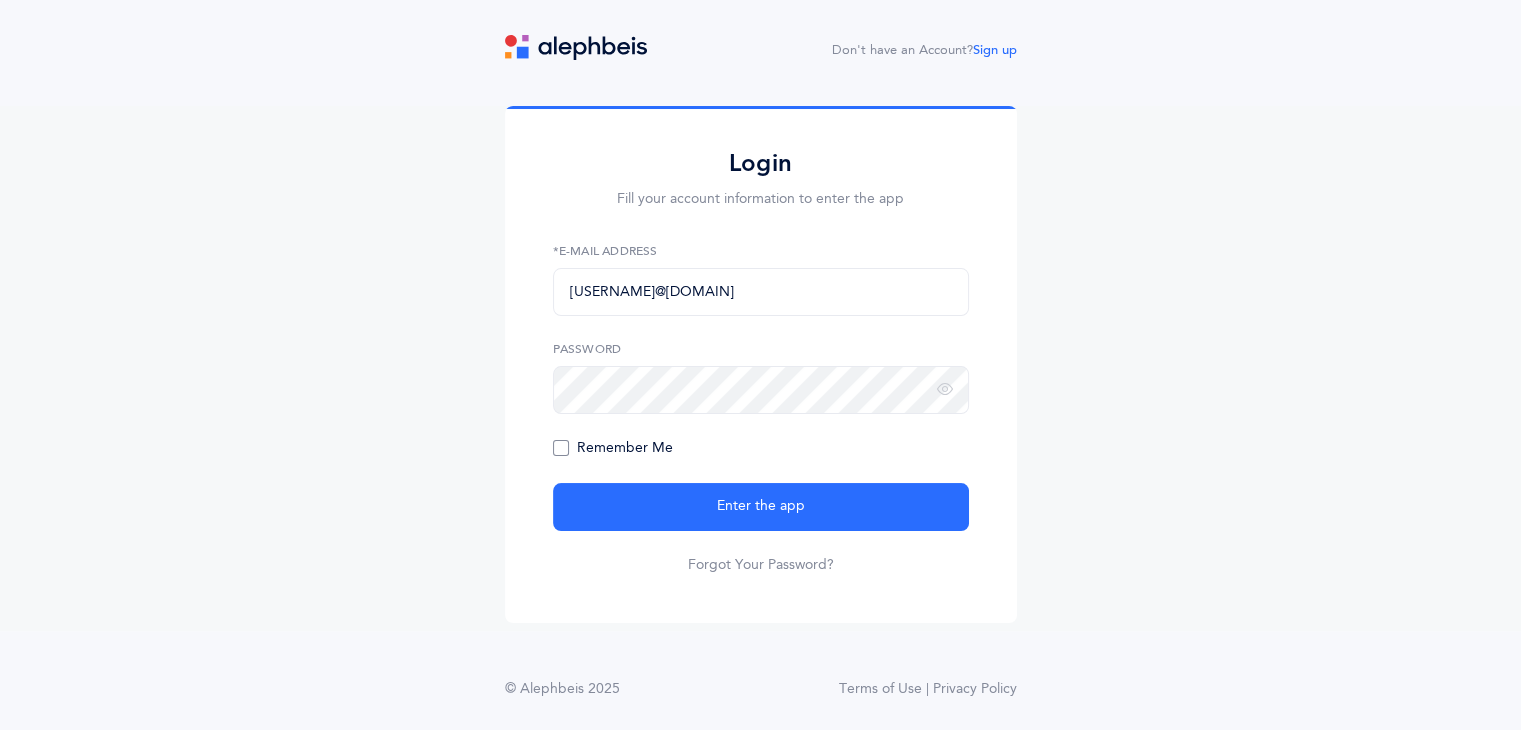 click on "Remember Me" at bounding box center (613, 448) 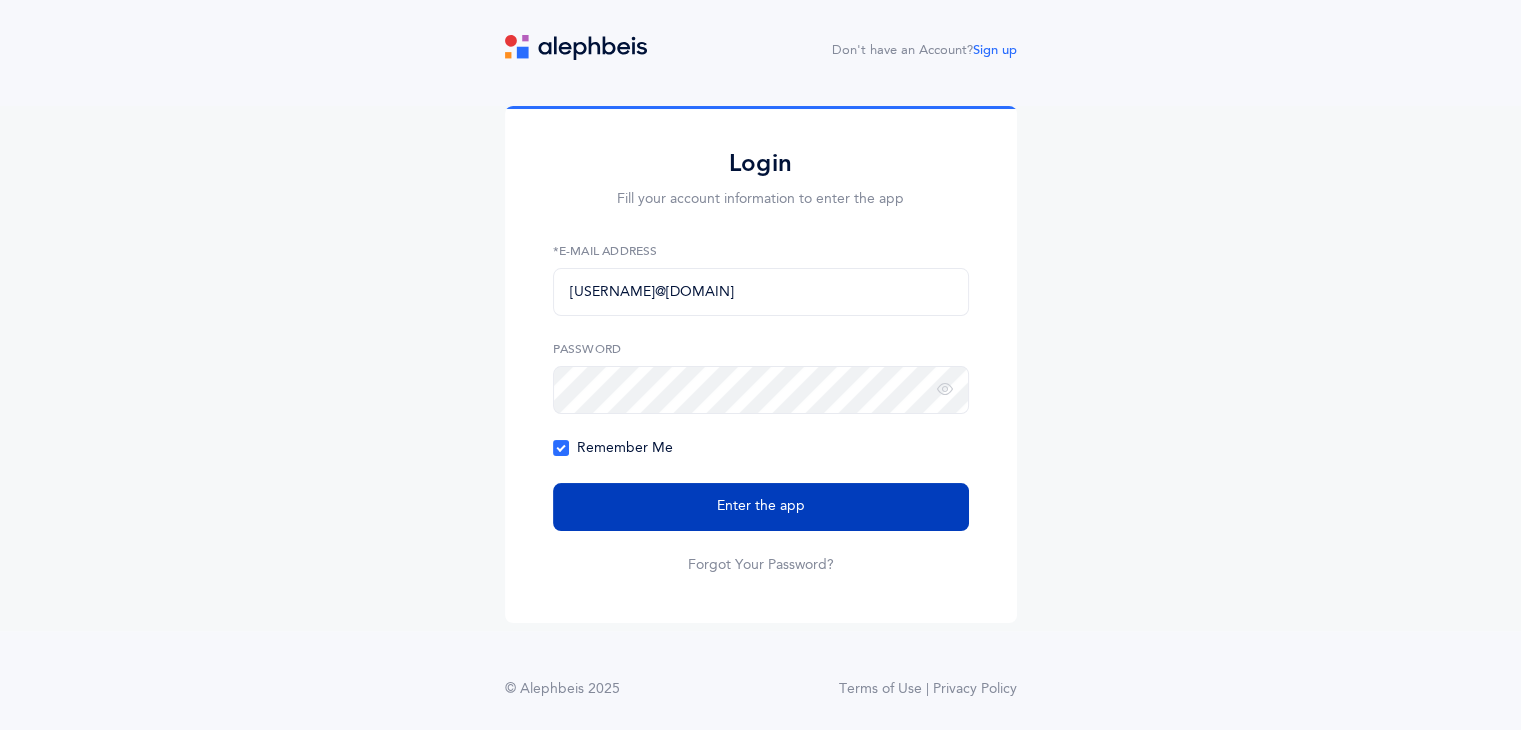 click on "Enter the app" at bounding box center (761, 507) 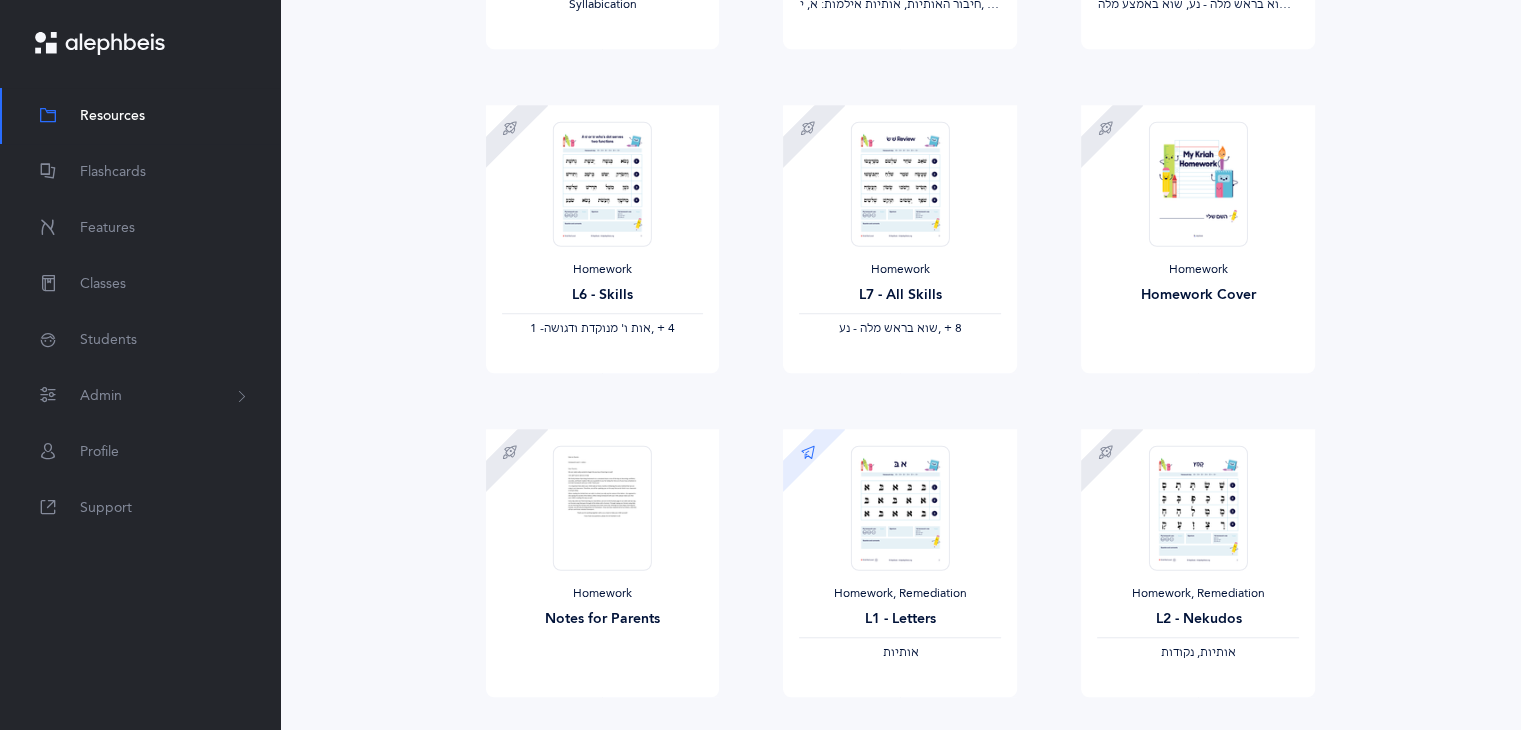 scroll, scrollTop: 1400, scrollLeft: 0, axis: vertical 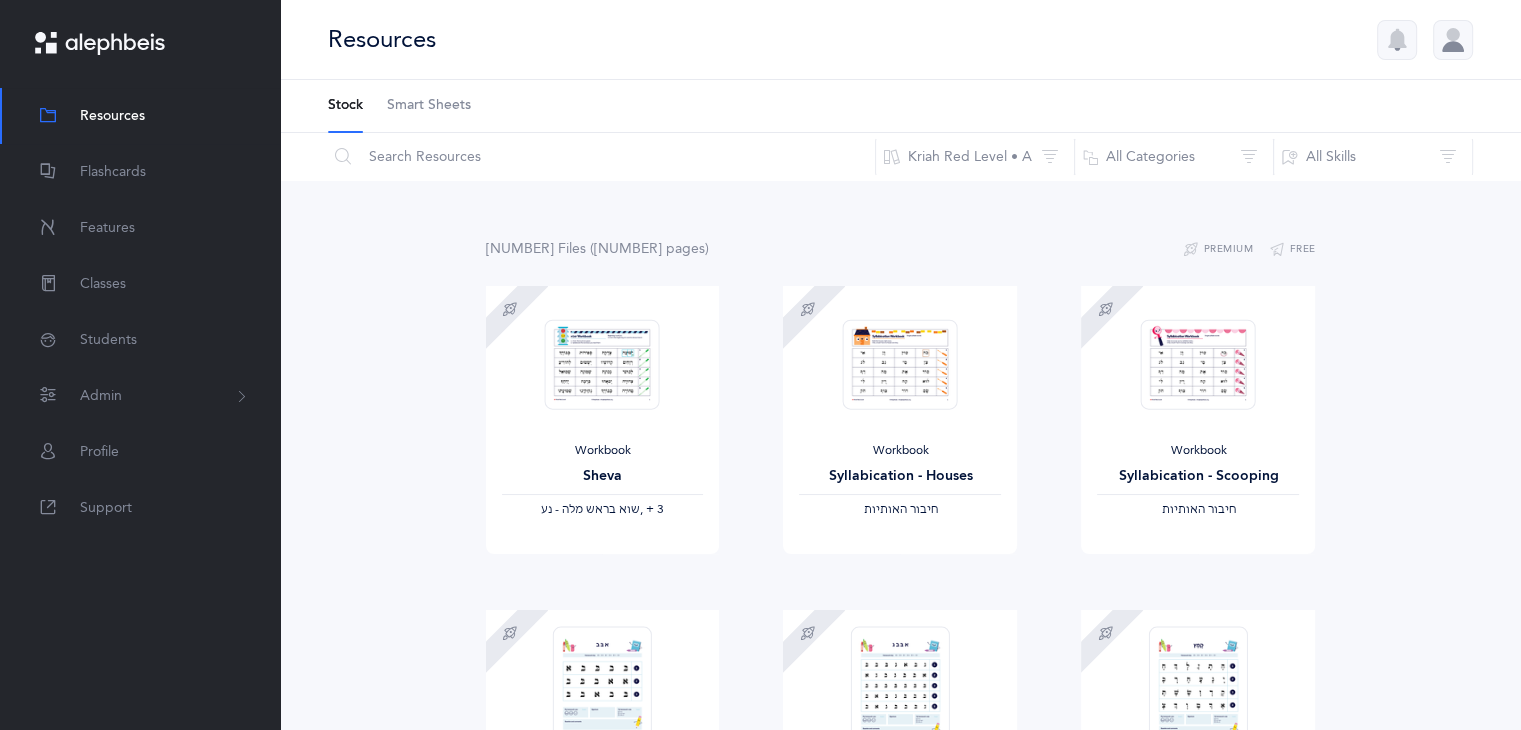 click on "Smart Sheets" at bounding box center [429, 106] 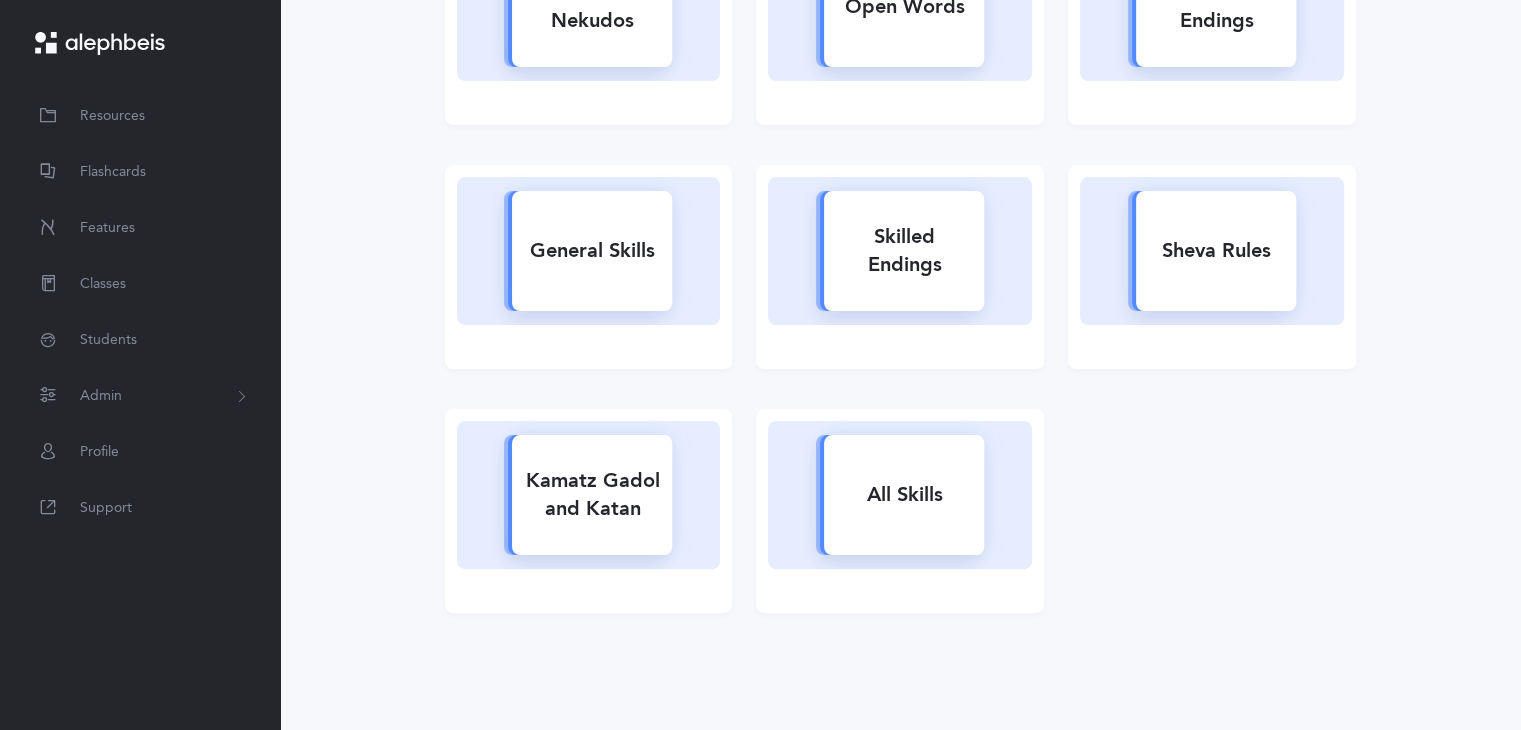 scroll, scrollTop: 0, scrollLeft: 0, axis: both 